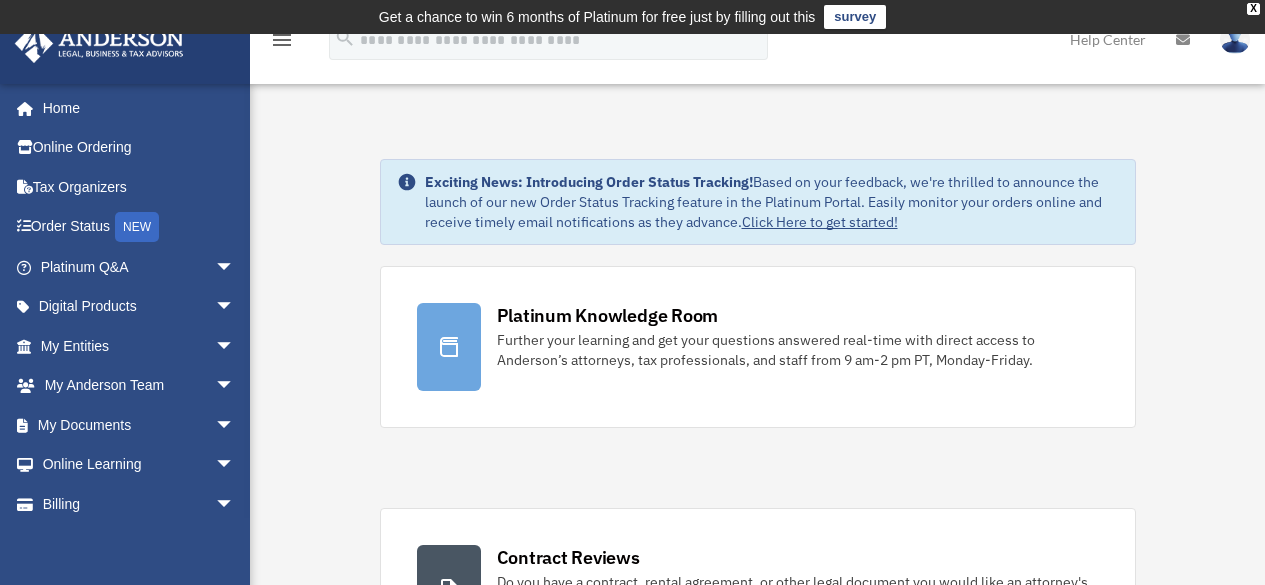 scroll, scrollTop: 0, scrollLeft: 0, axis: both 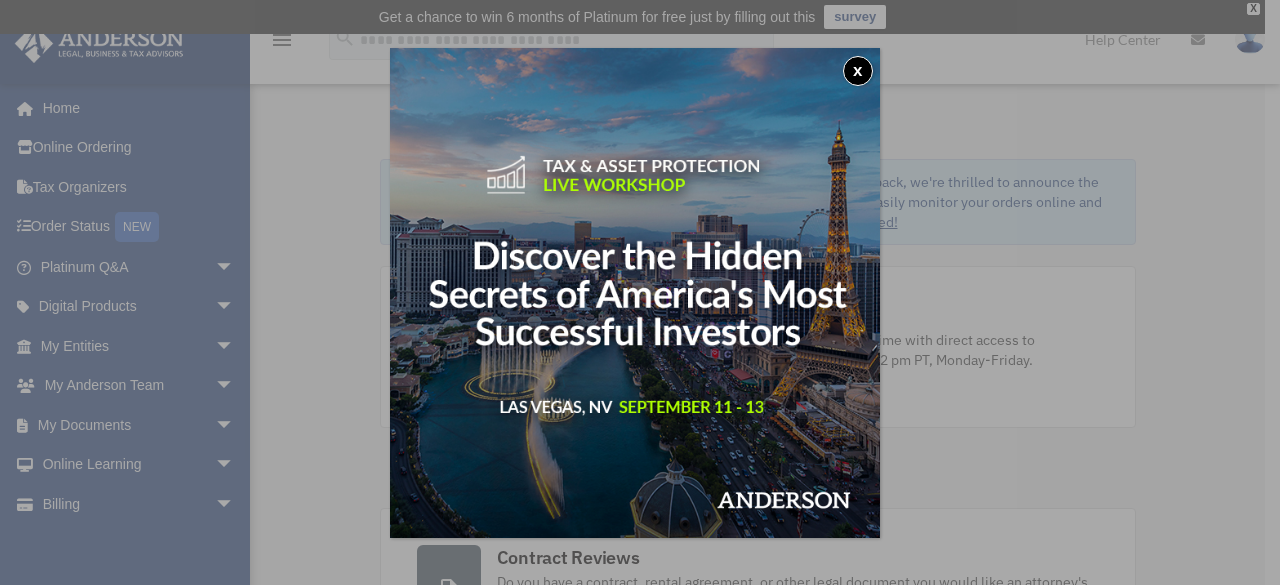click on "x" at bounding box center (858, 71) 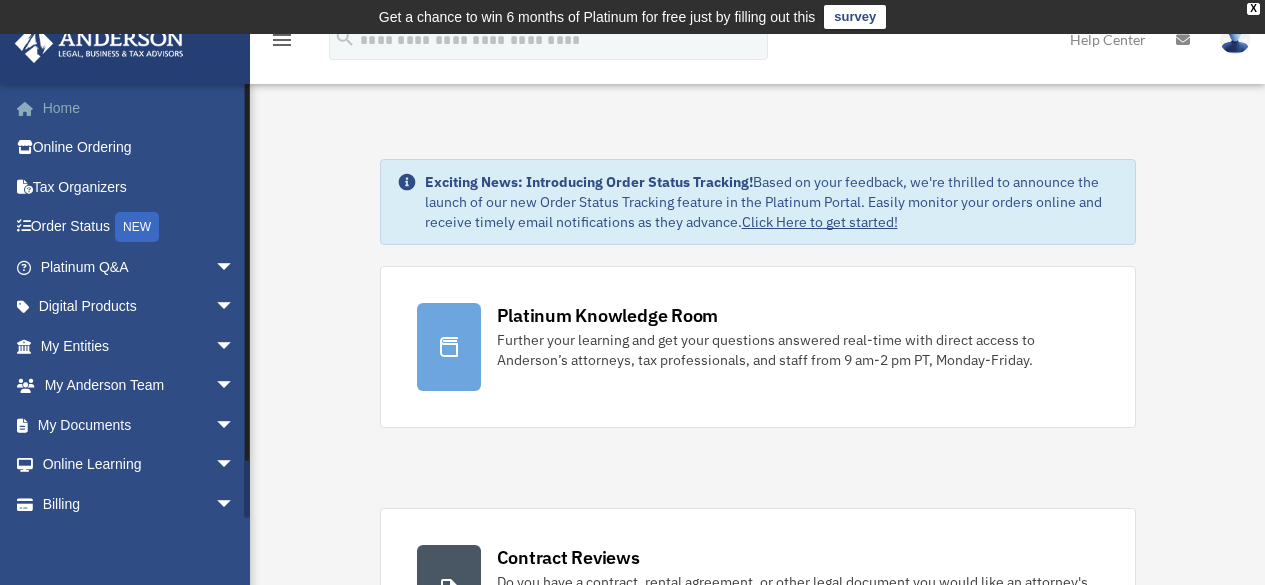 click on "Home" at bounding box center (139, 108) 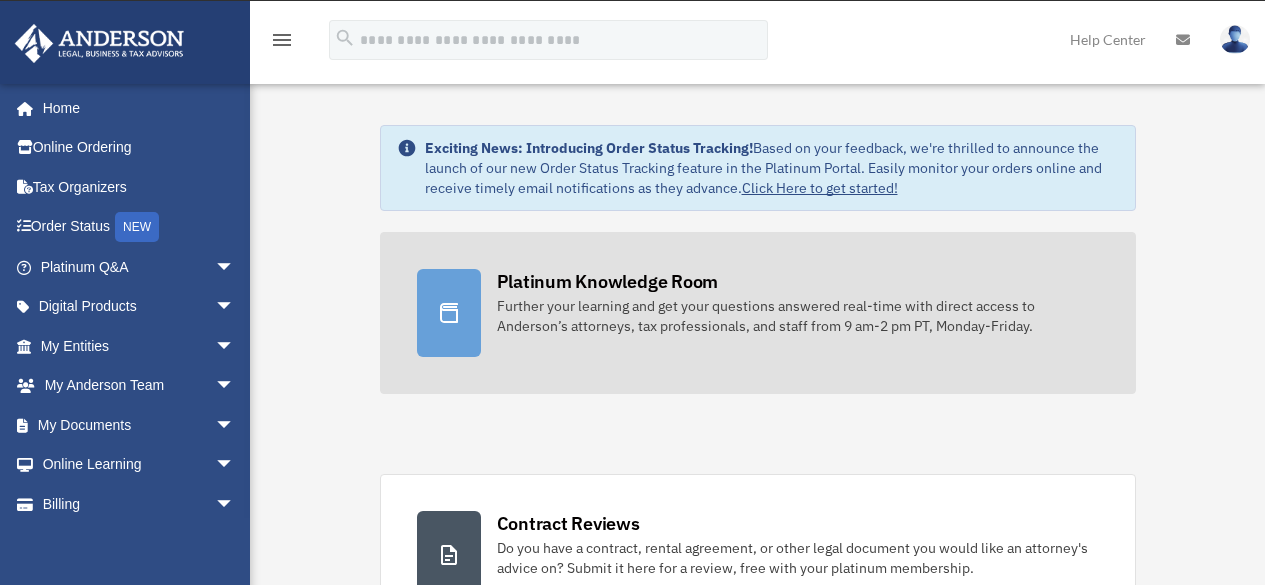 scroll, scrollTop: 0, scrollLeft: 0, axis: both 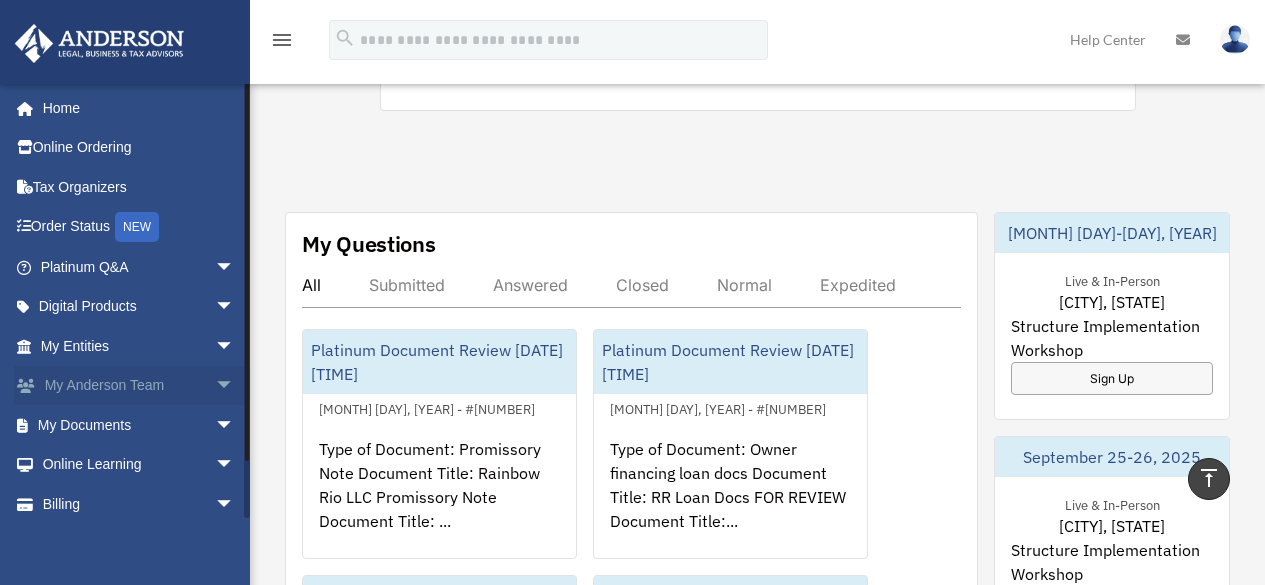 click on "arrow_drop_down" at bounding box center [235, 386] 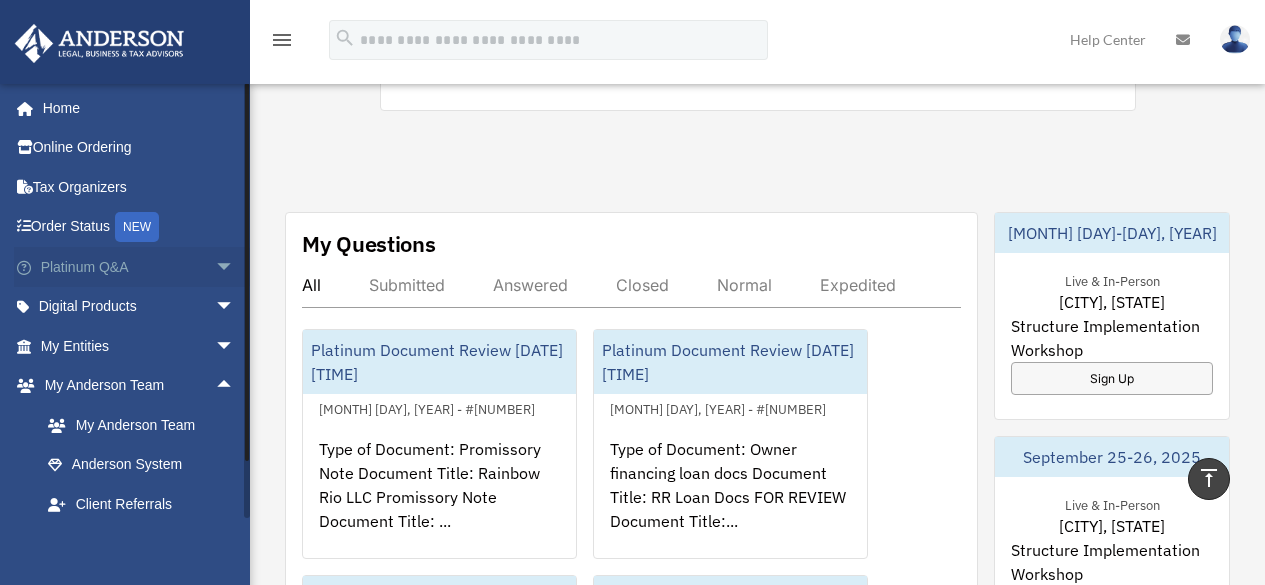 click on "Platinum Q&A arrow_drop_down" at bounding box center [139, 267] 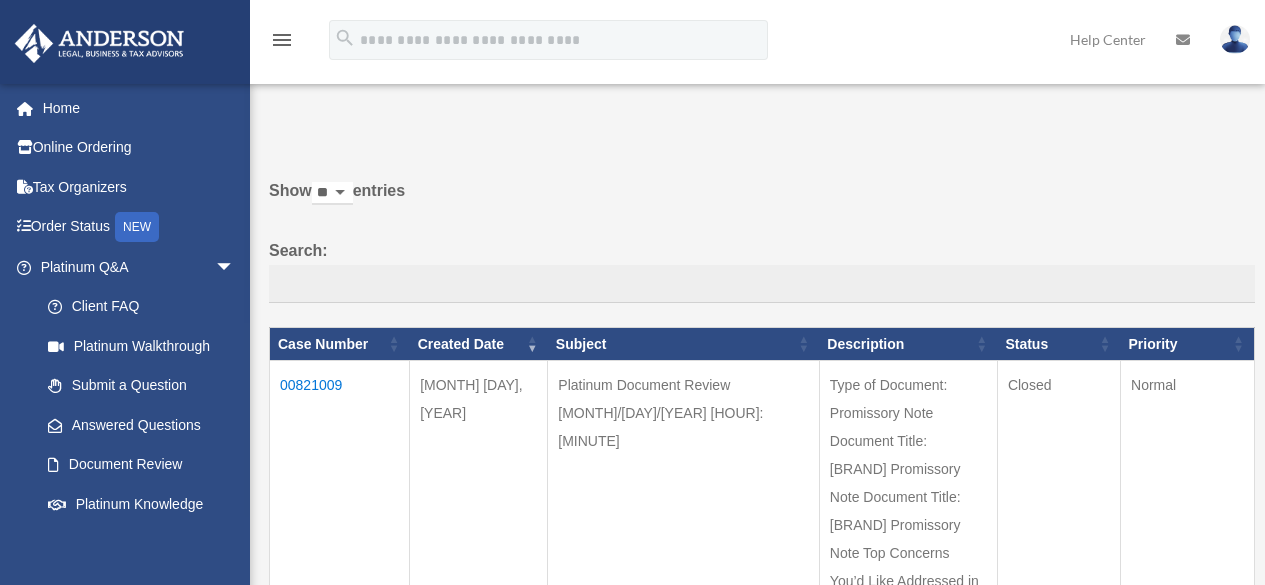 scroll, scrollTop: 0, scrollLeft: 0, axis: both 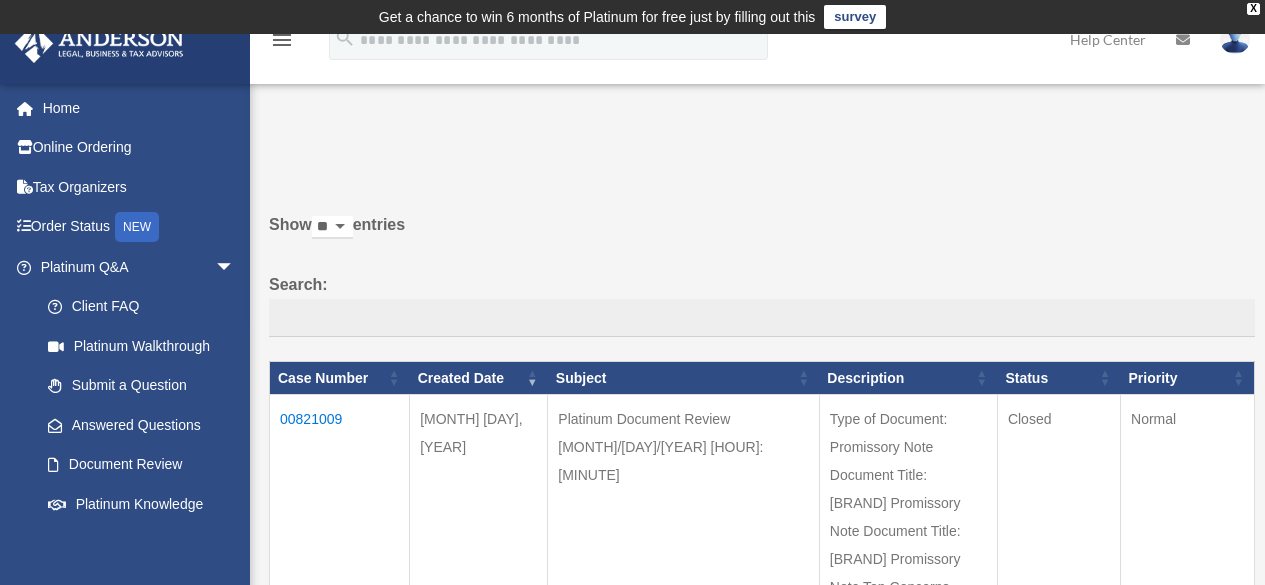 click on "menu" at bounding box center (282, 40) 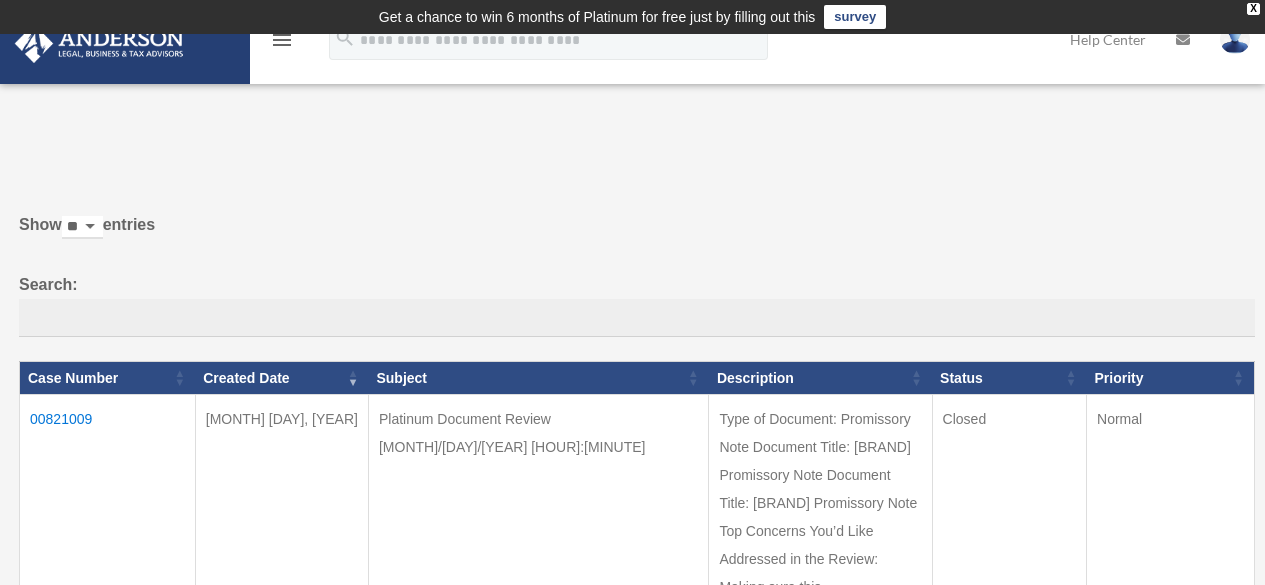click at bounding box center (1235, 39) 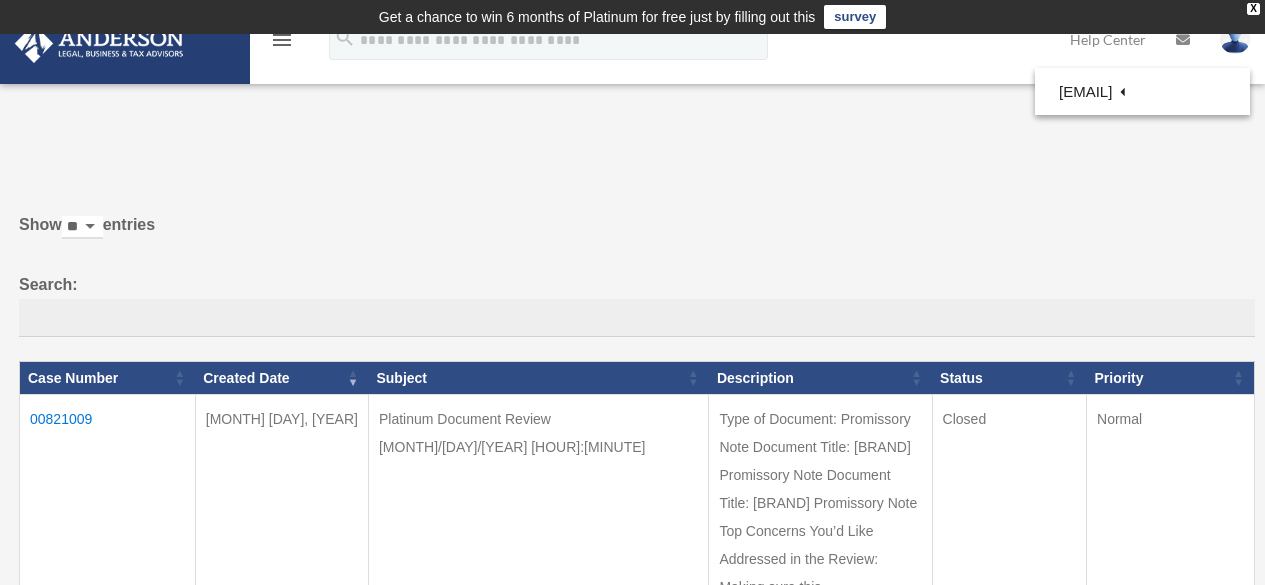 click on "menu" at bounding box center [282, 40] 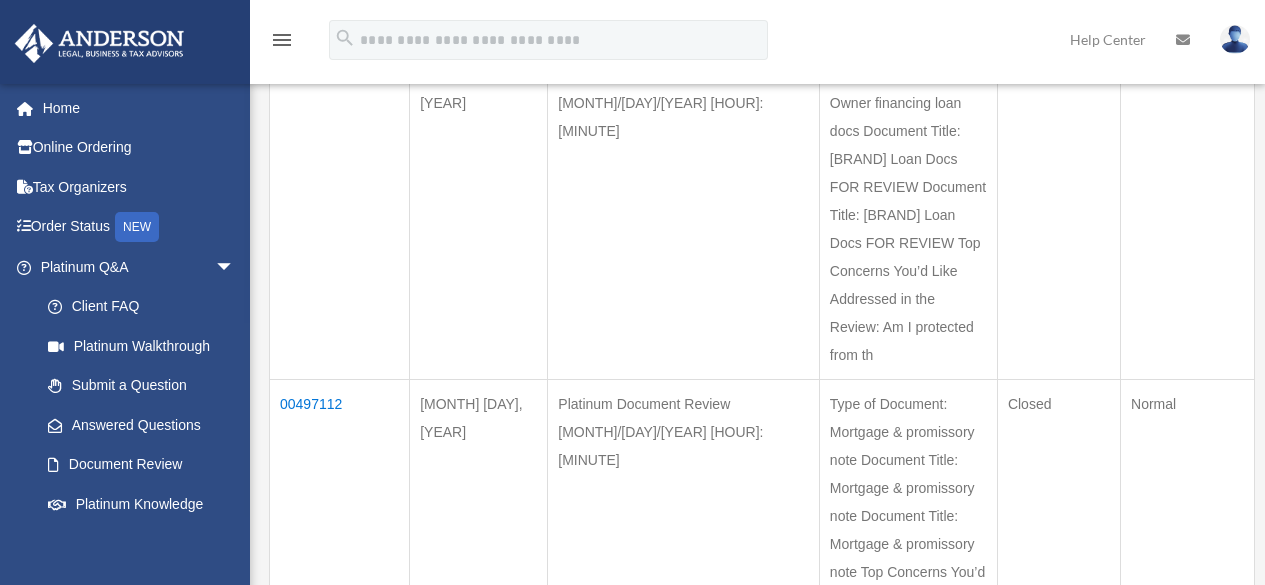 scroll, scrollTop: 649, scrollLeft: 0, axis: vertical 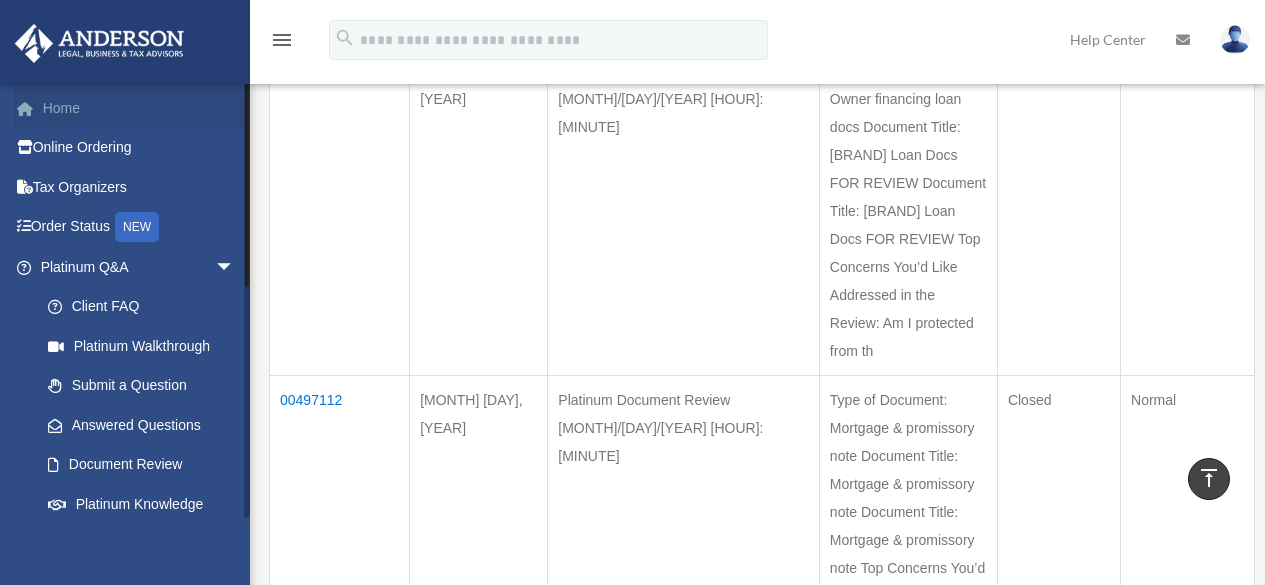 click on "Home" at bounding box center [139, 108] 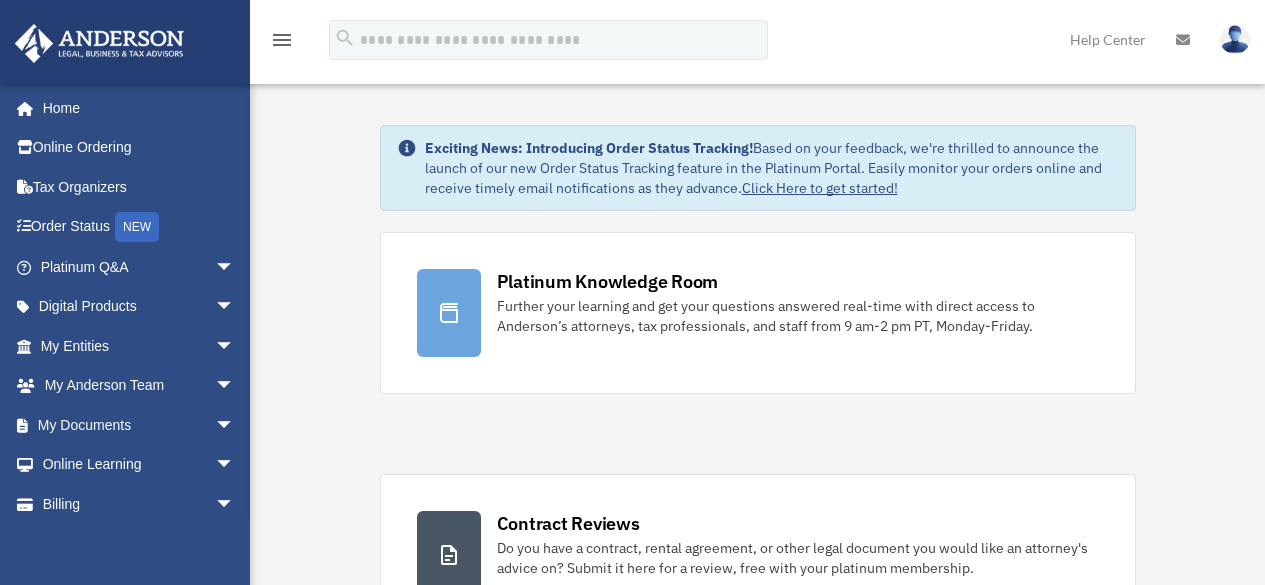 scroll, scrollTop: 0, scrollLeft: 0, axis: both 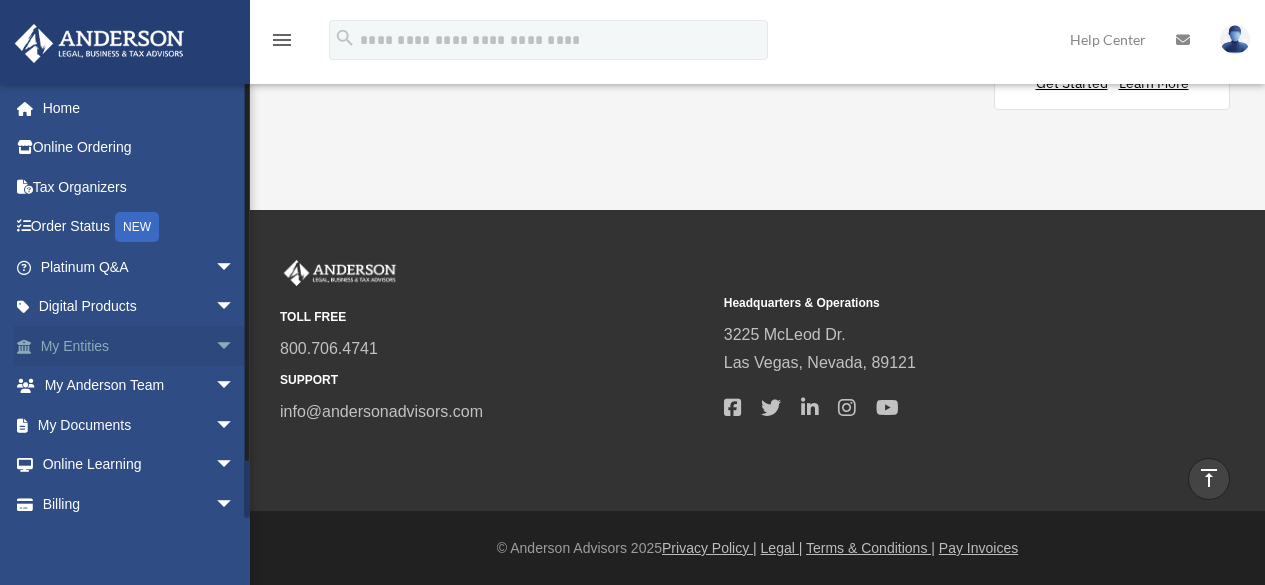 click on "My Entities arrow_drop_down" at bounding box center [139, 346] 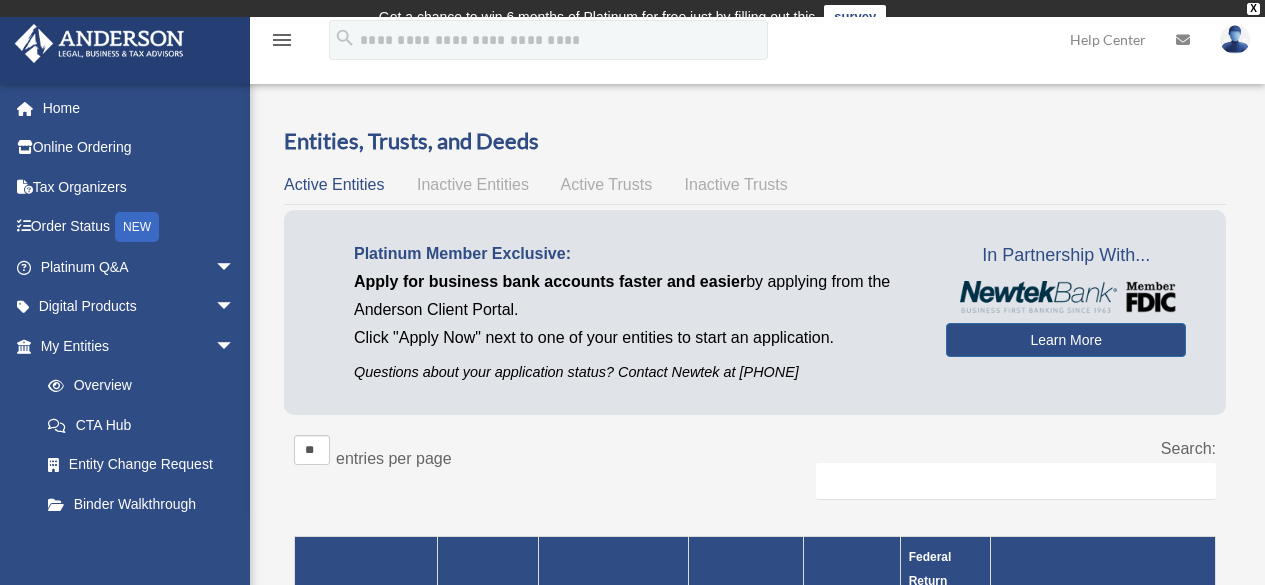 scroll, scrollTop: 0, scrollLeft: 0, axis: both 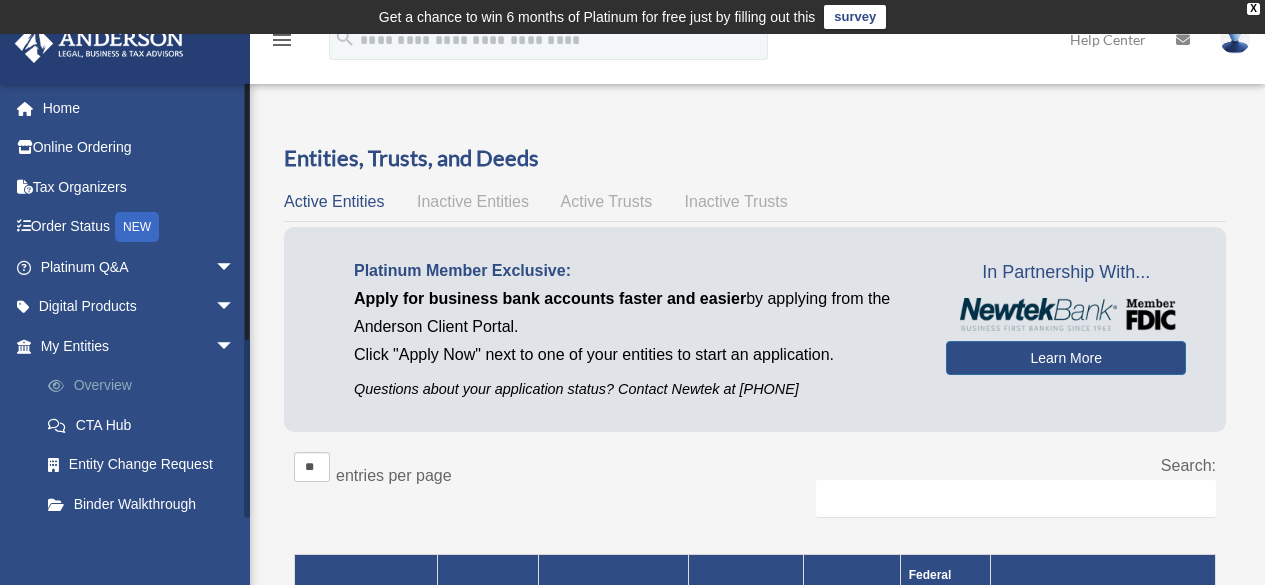 click on "Overview" at bounding box center [146, 386] 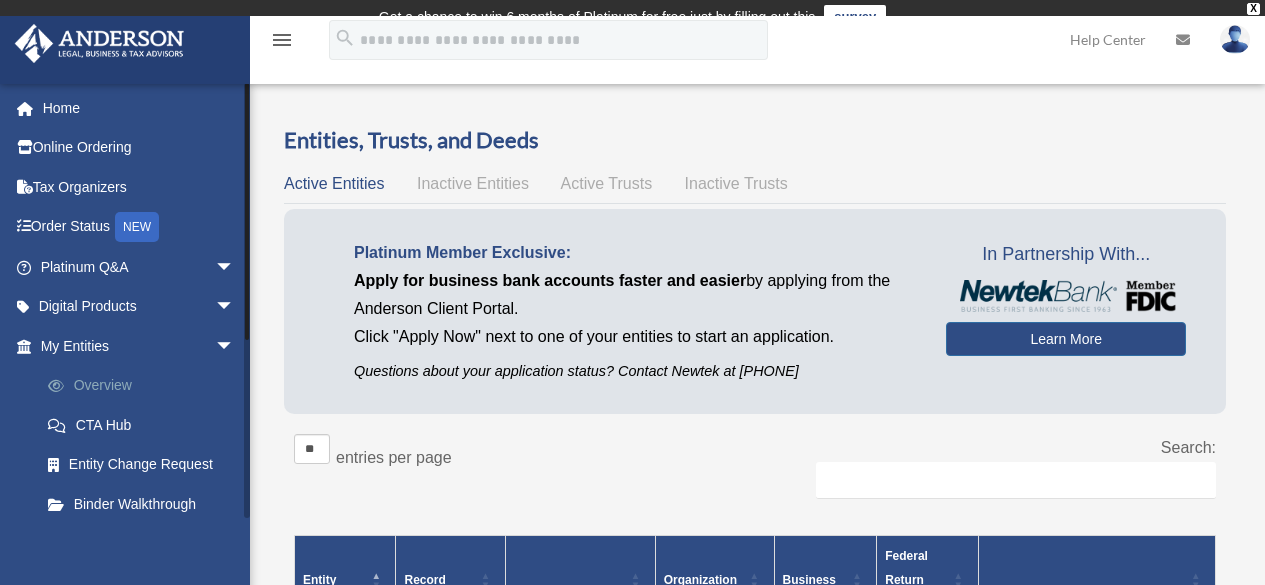 scroll, scrollTop: 0, scrollLeft: 0, axis: both 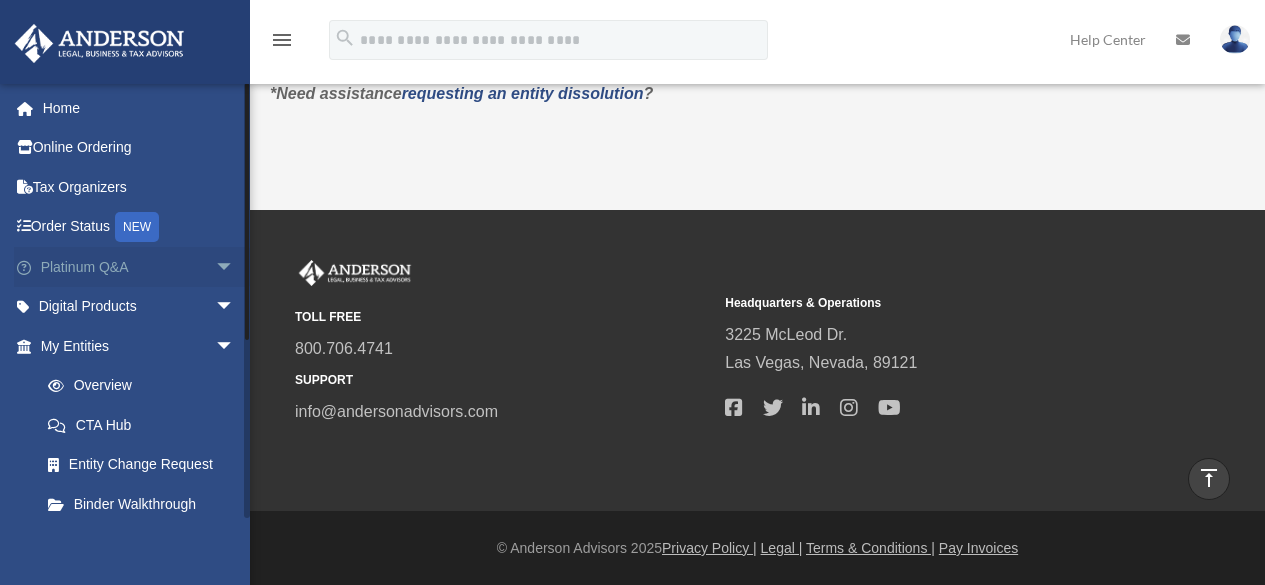 click on "arrow_drop_down" at bounding box center (235, 267) 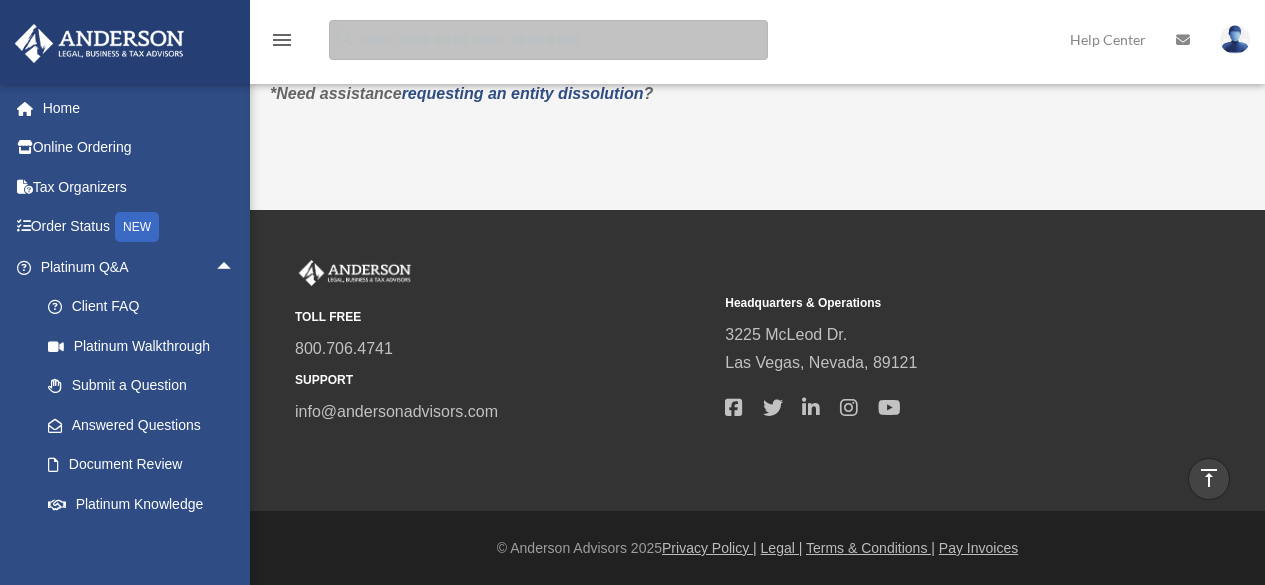 click at bounding box center [548, 40] 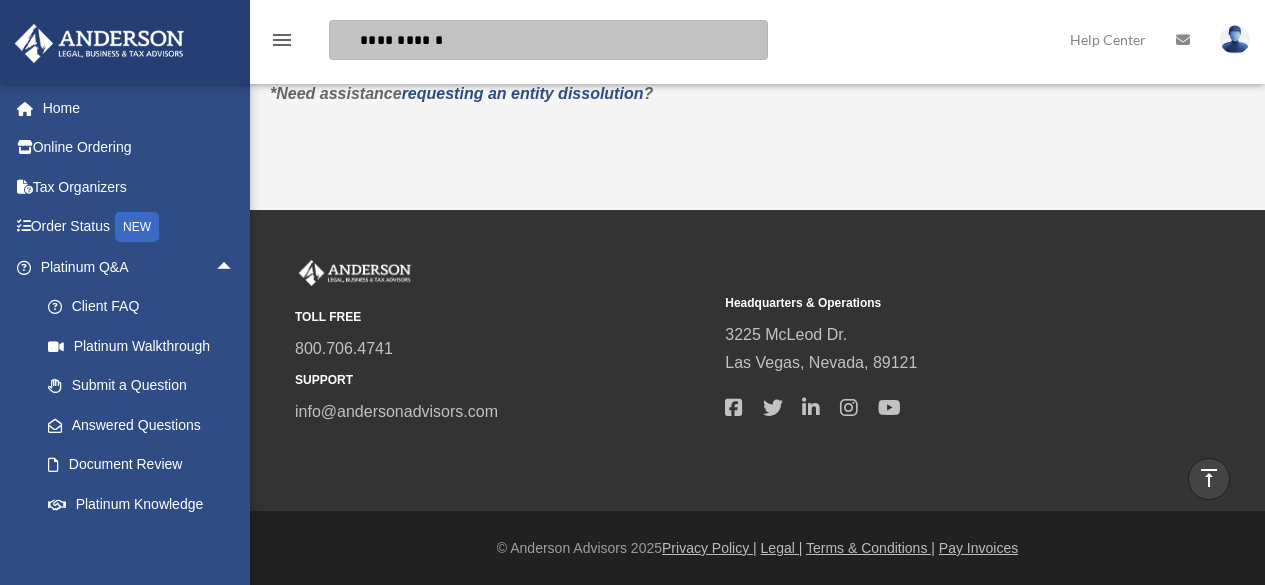 type on "**********" 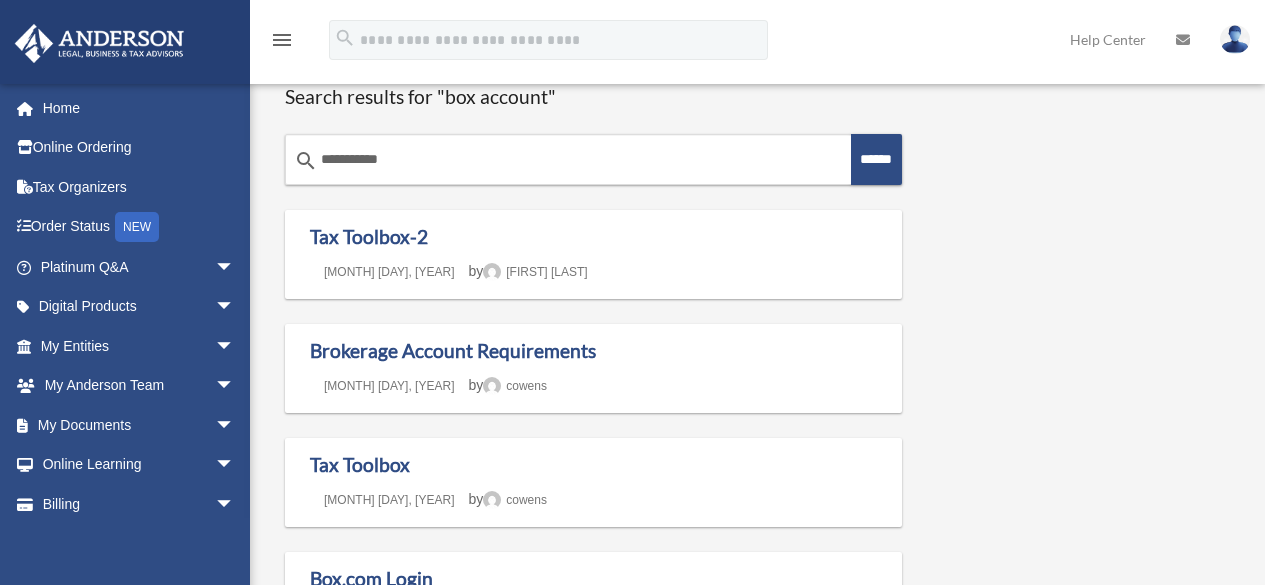 scroll, scrollTop: 0, scrollLeft: 0, axis: both 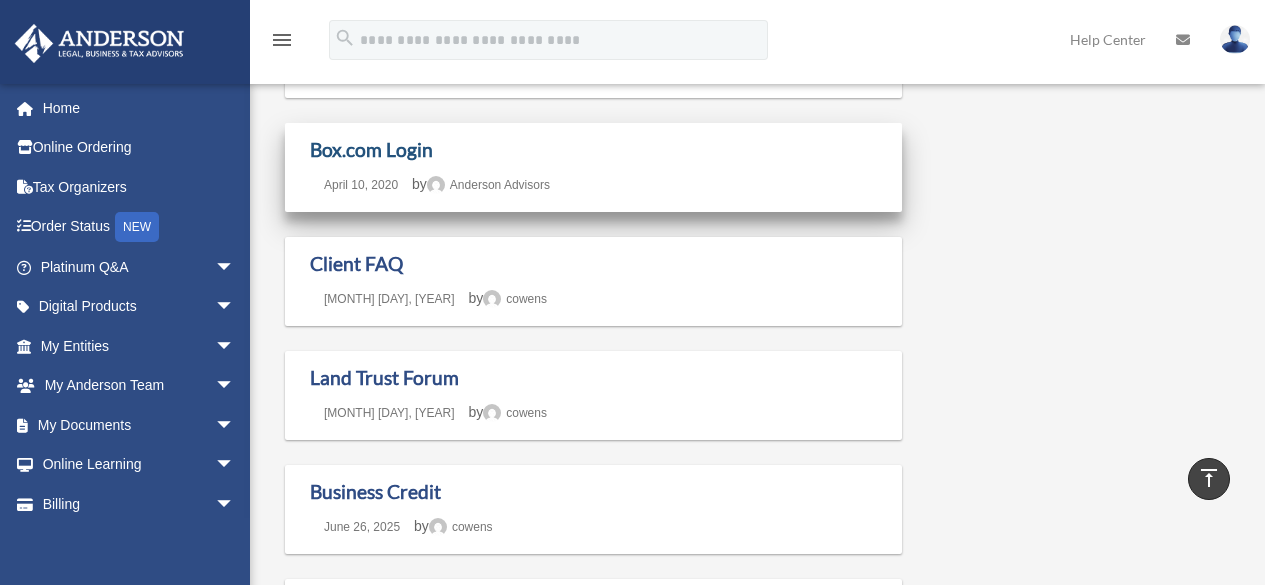 click on "Box.com Login" at bounding box center (371, 149) 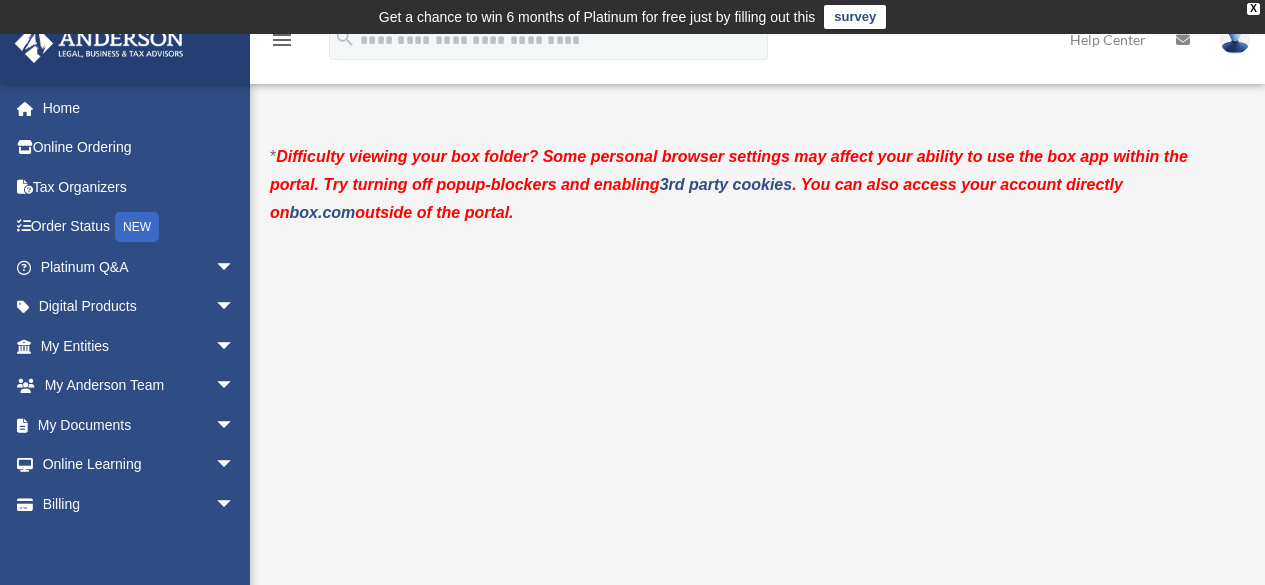 scroll, scrollTop: 532, scrollLeft: 0, axis: vertical 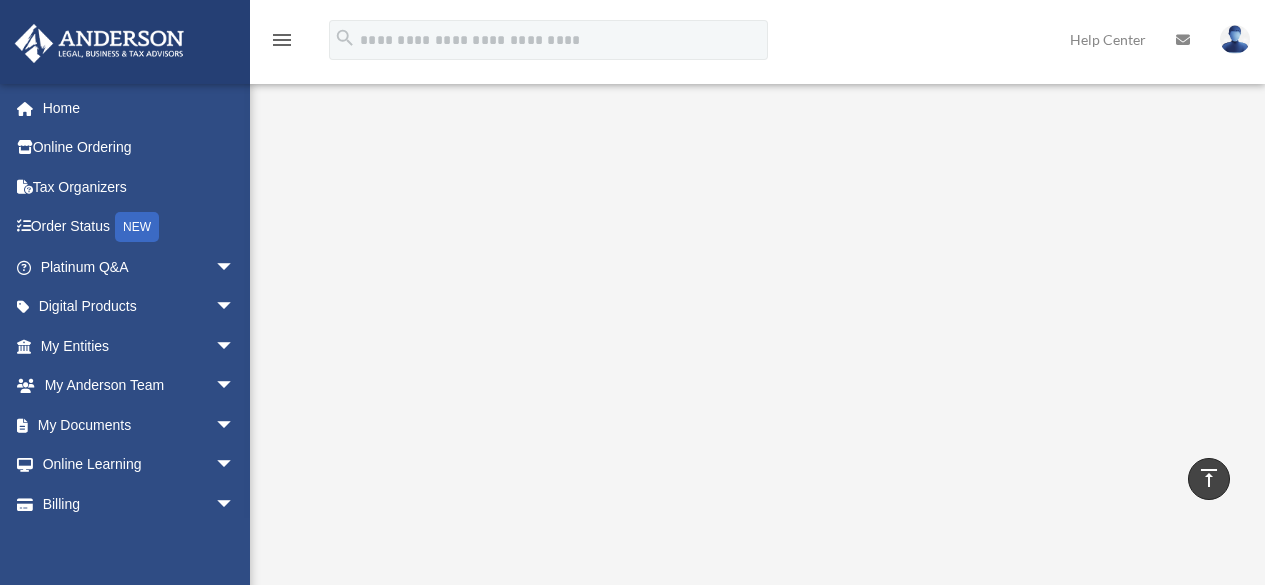 click at bounding box center [1235, 39] 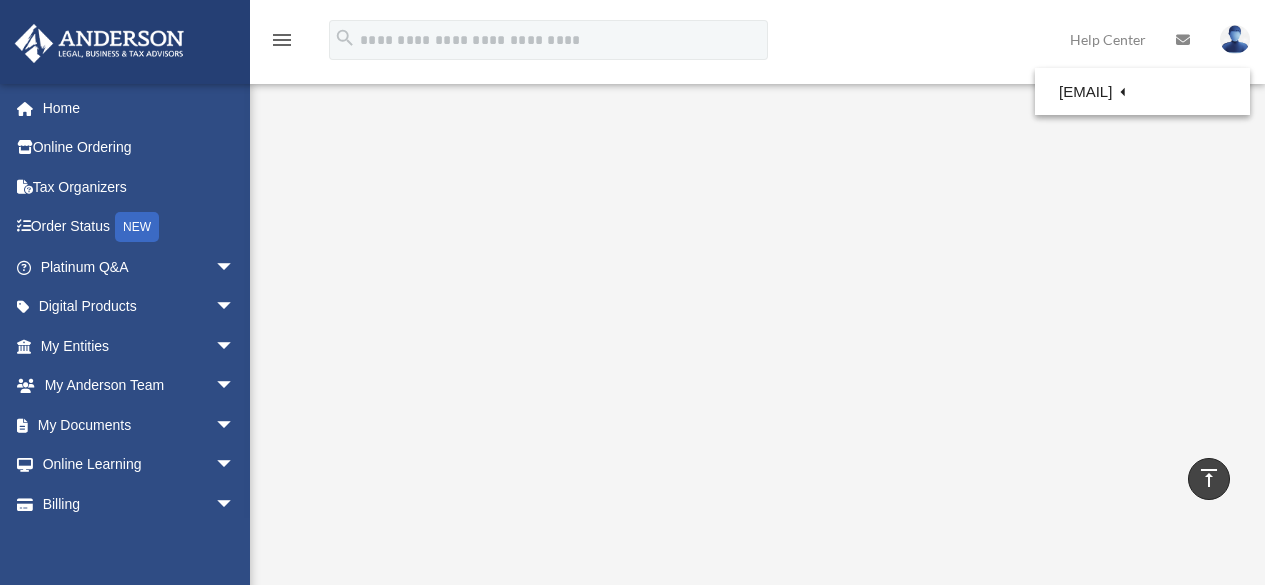 scroll, scrollTop: 549, scrollLeft: 0, axis: vertical 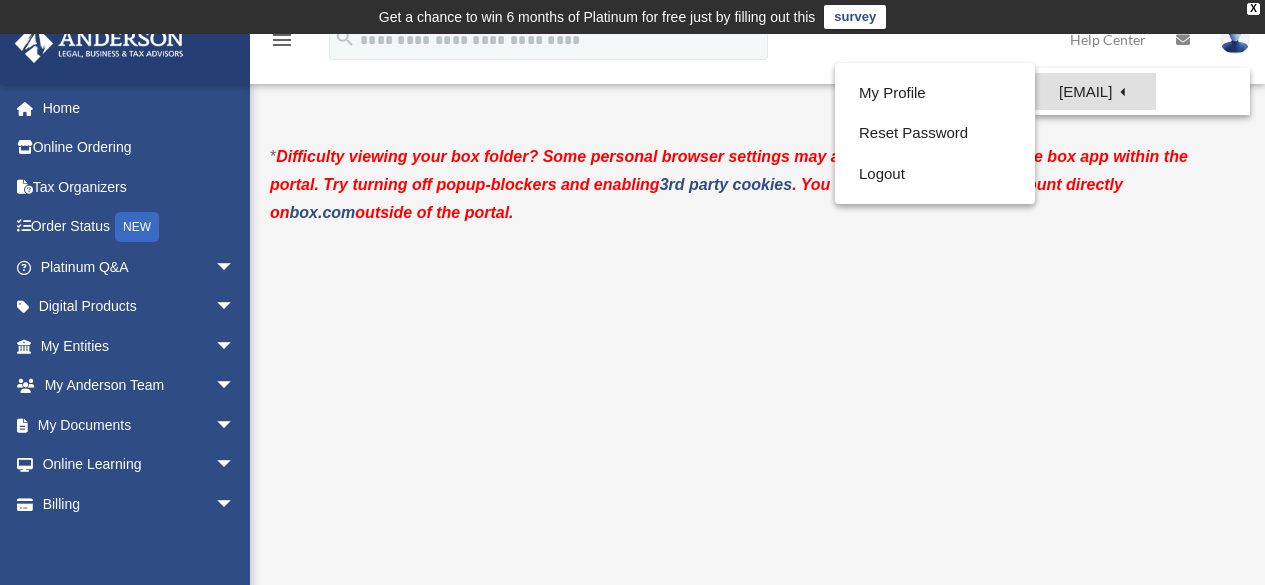 click on "[USERNAME]@[DOMAIN]" at bounding box center [1095, 91] 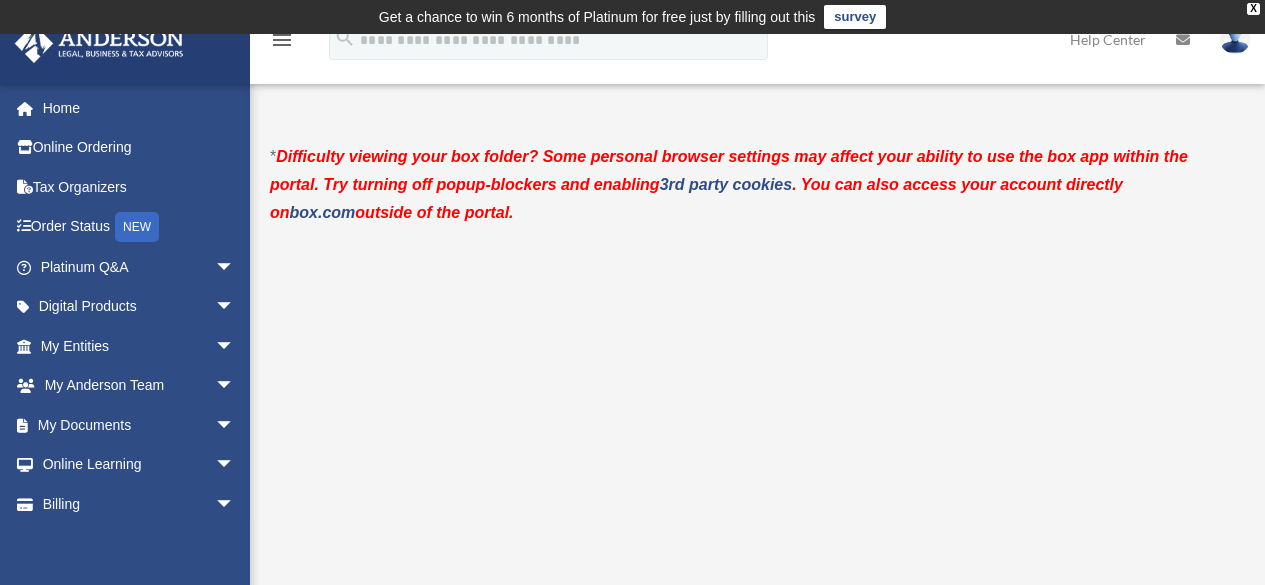 click on "Box.com Login
yazfam444@gmail.com
Sign Out
yazfam444@gmail.com
Home
Online Ordering
Tax Organizers
Order Status  NEW
Platinum Q&A arrow_drop_down
Client FAQ
Platinum Walkthrough
Submit a Question
Answered Questions
Document Review
Platinum Knowledge Room
Tax & Bookkeeping Packages
Land Trust & Deed Forum
Portal Feedback
Digital Products arrow_drop_down
Tax Toolbox
Virtual Bookkeeping
Land Trust Kit
Wholesale Trust Kit
My Entities" at bounding box center (632, 601) 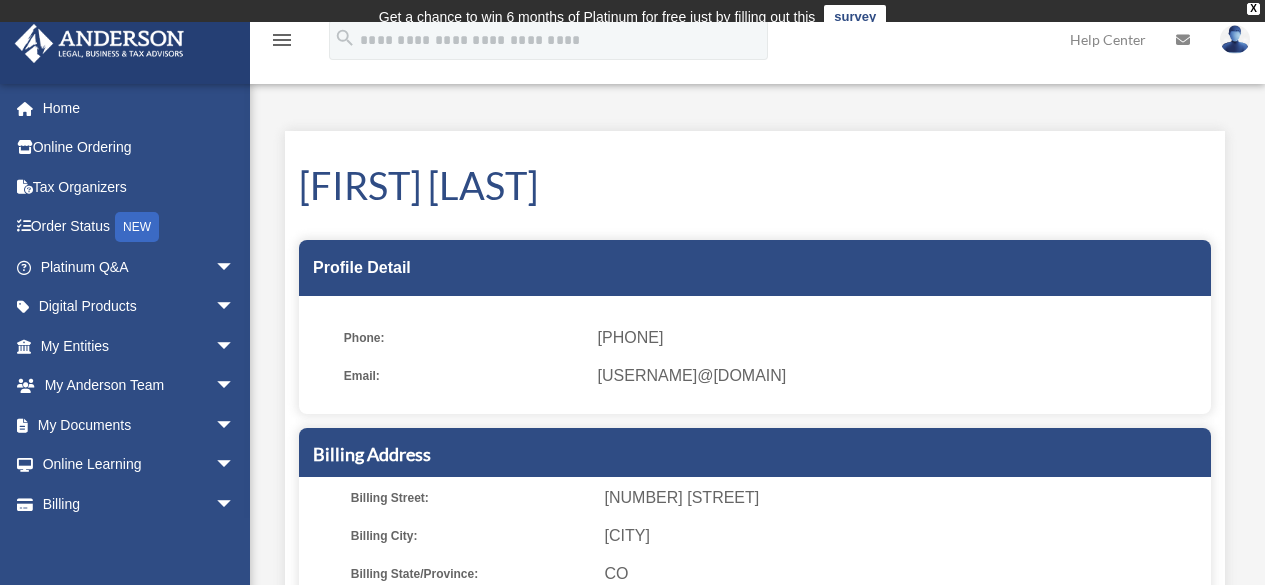 scroll, scrollTop: 0, scrollLeft: 0, axis: both 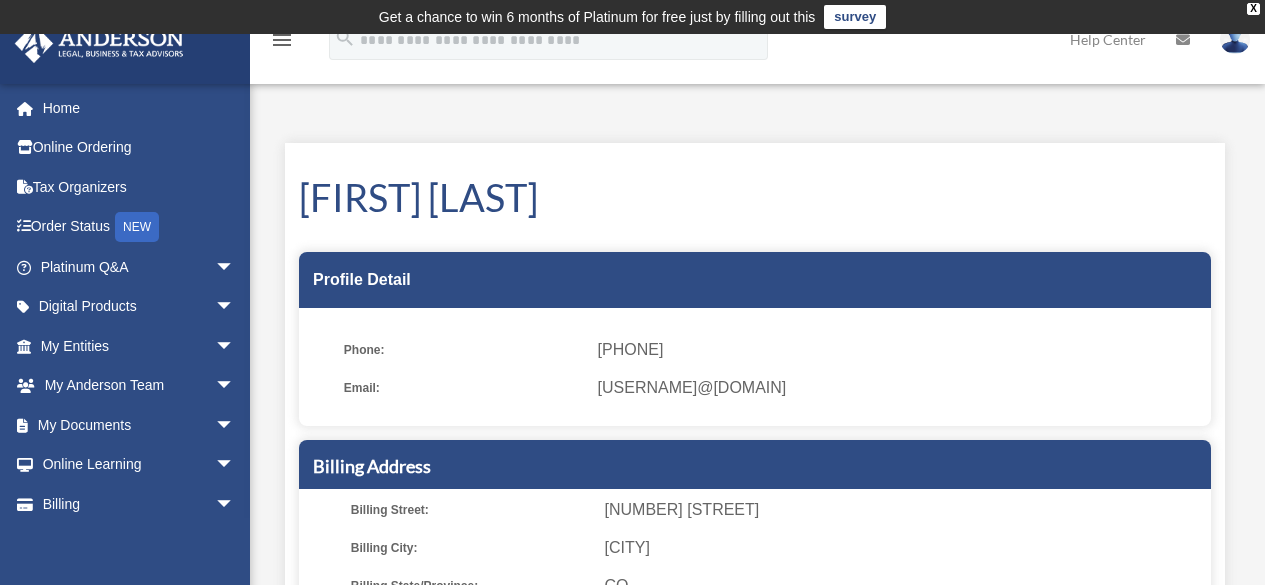 click at bounding box center (1235, 39) 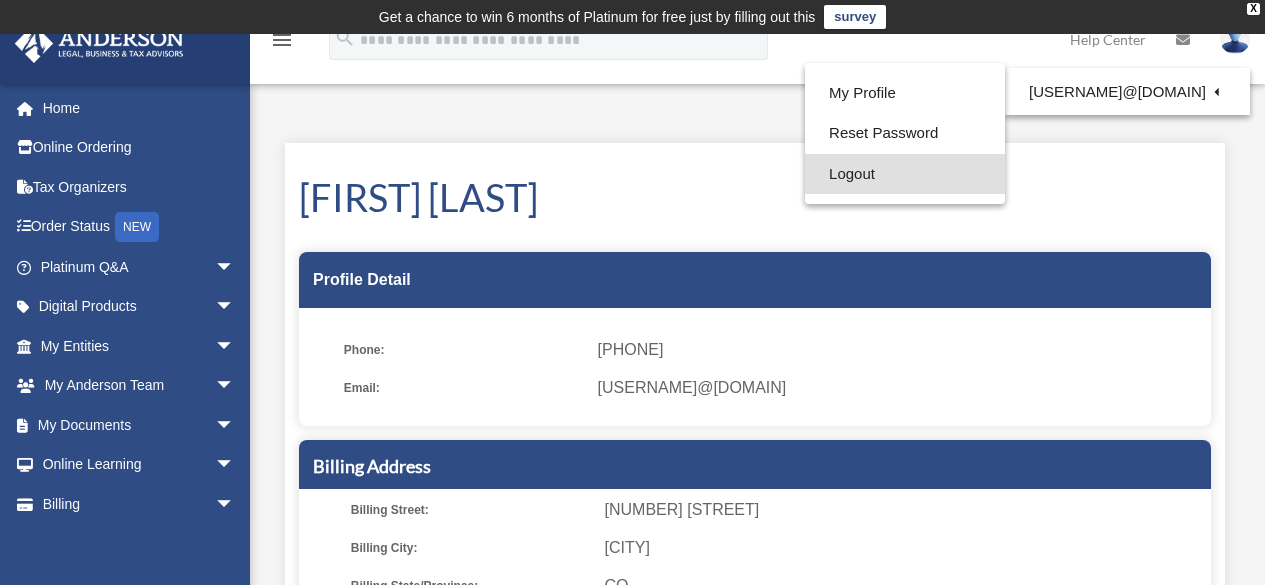 click on "Logout" at bounding box center (905, 174) 